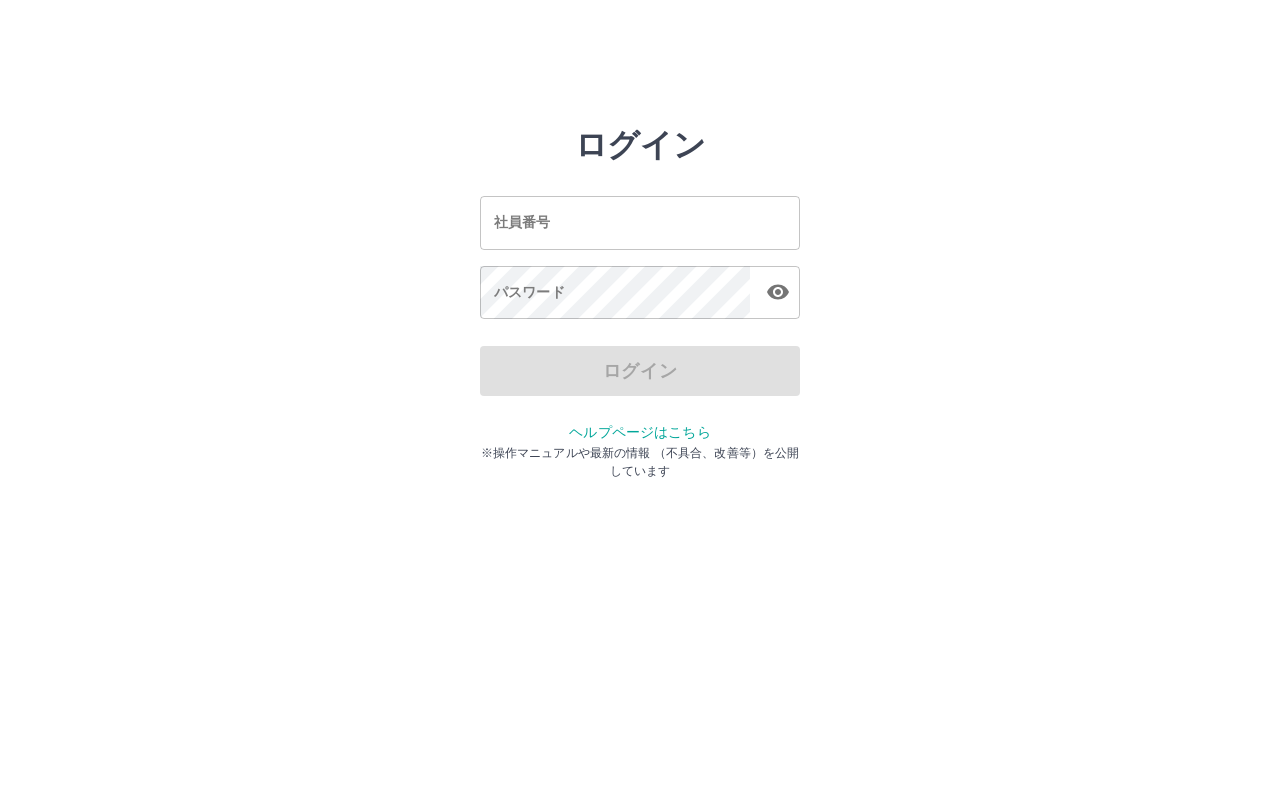 scroll, scrollTop: 0, scrollLeft: 0, axis: both 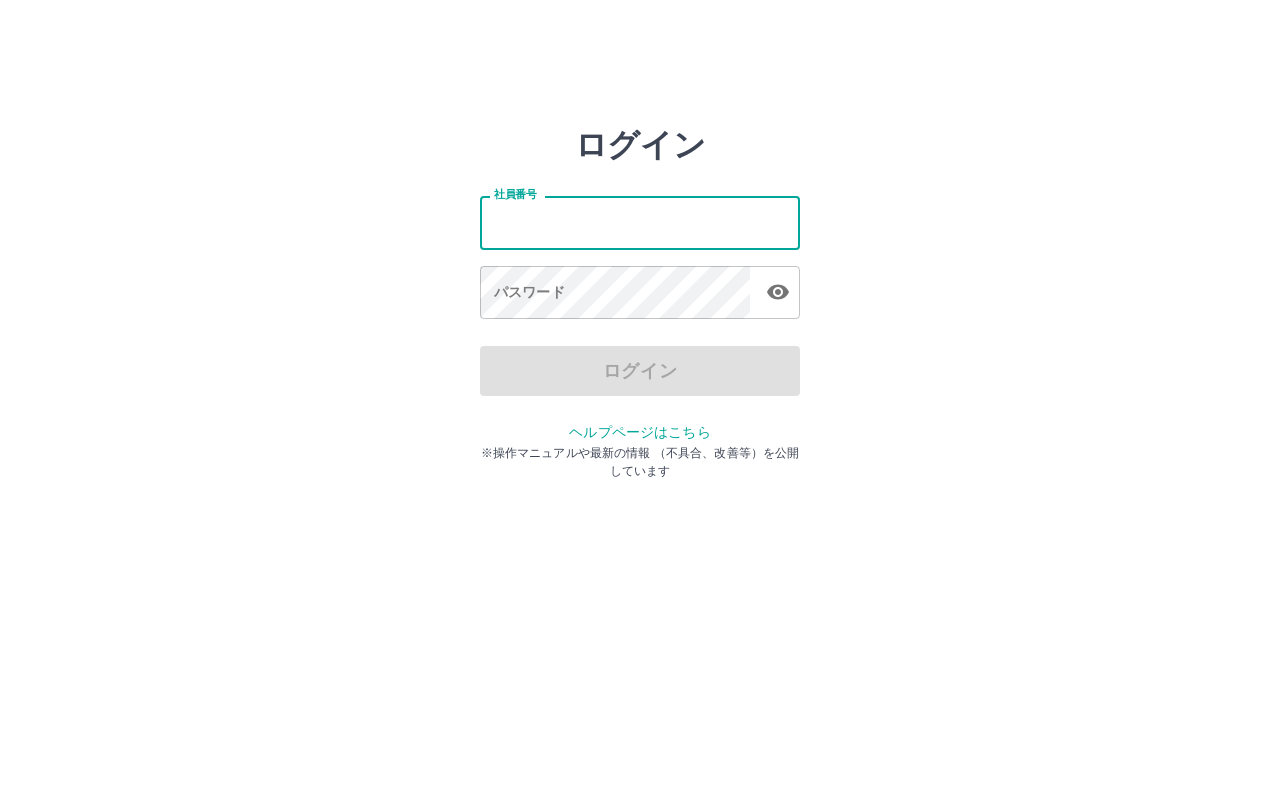 click on "社員番号" at bounding box center (640, 222) 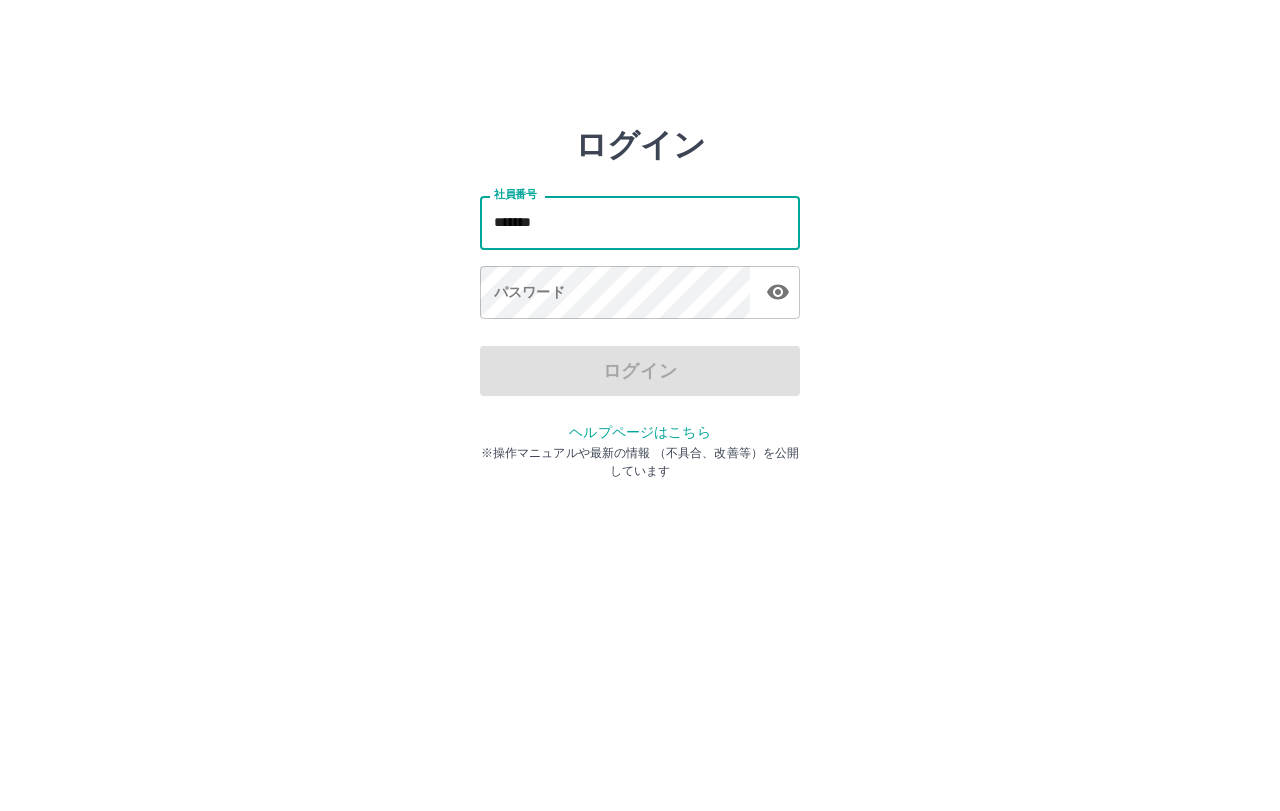 type on "*******" 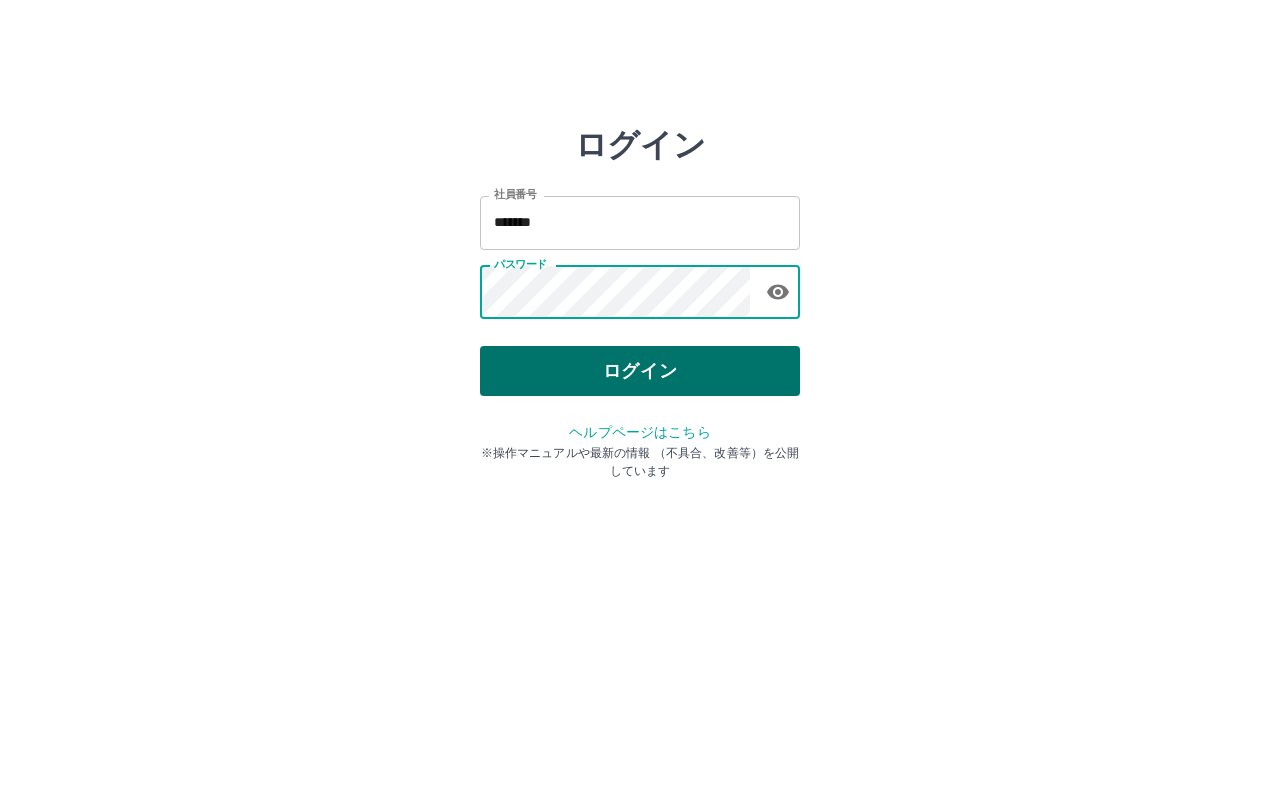 click on "ログイン" at bounding box center [640, 371] 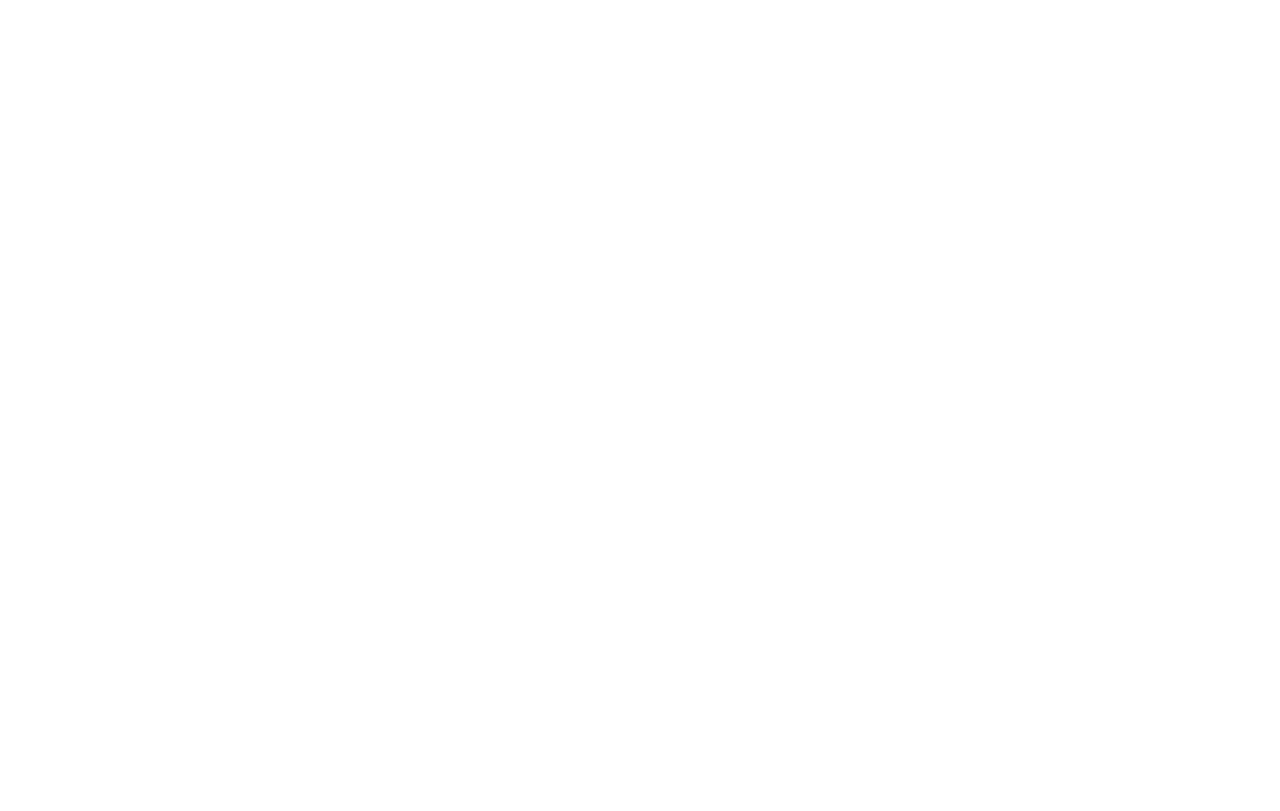 scroll, scrollTop: 0, scrollLeft: 0, axis: both 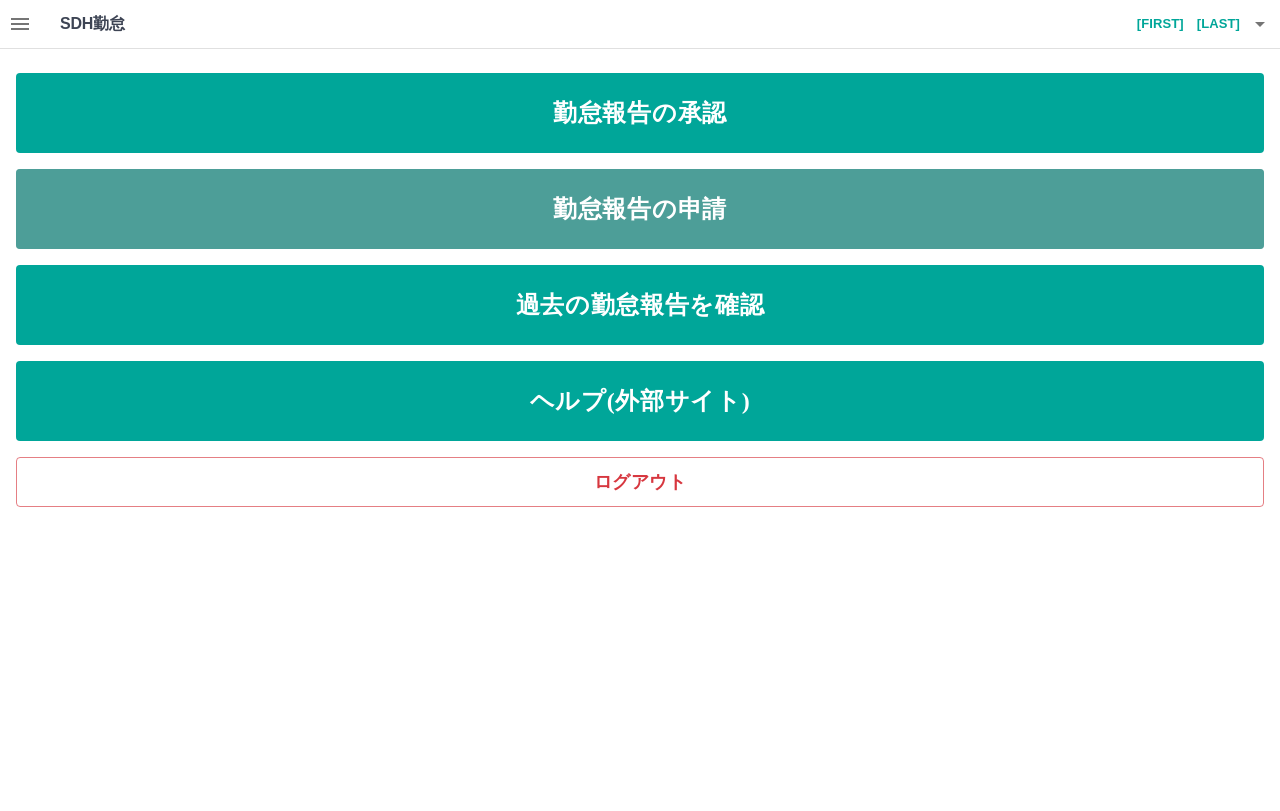 click on "勤怠報告の申請" at bounding box center [640, 209] 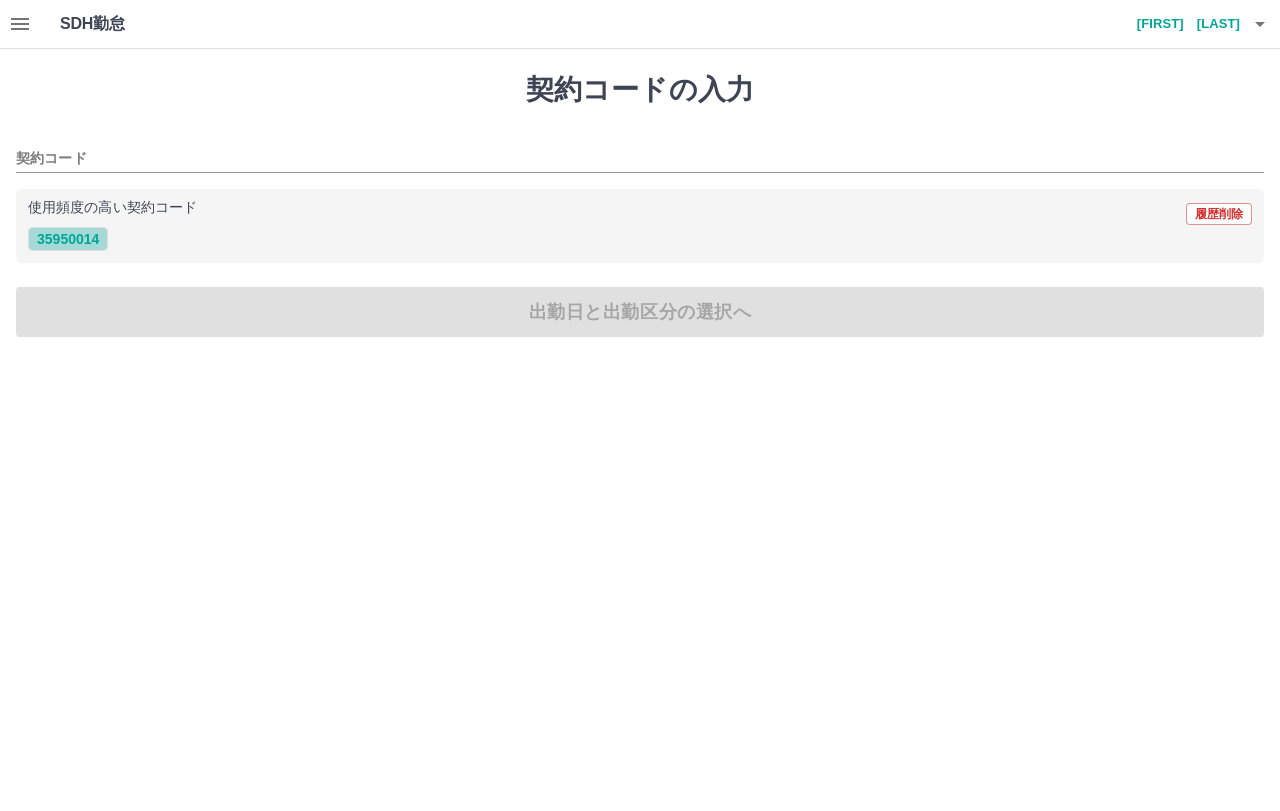 click on "35950014" at bounding box center [68, 239] 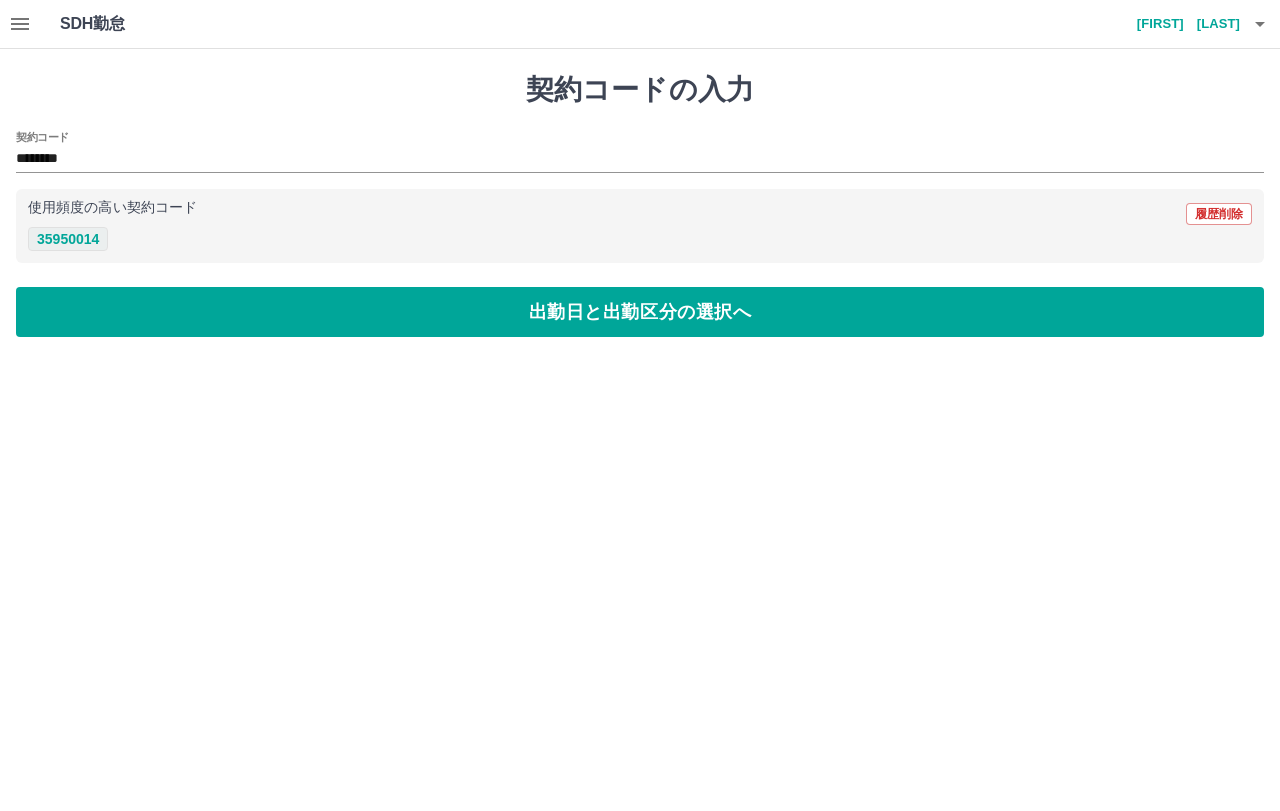 click on "35950014" at bounding box center [68, 239] 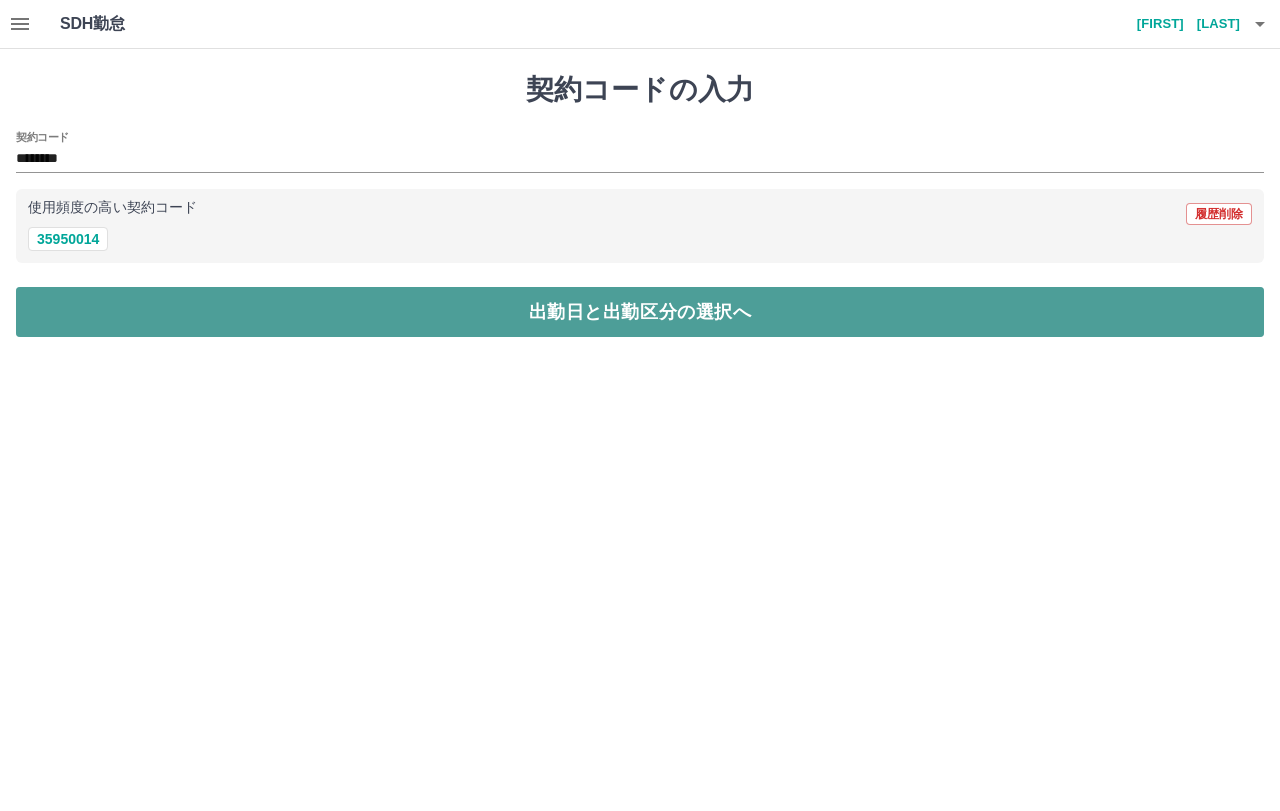 click on "出勤日と出勤区分の選択へ" at bounding box center [640, 312] 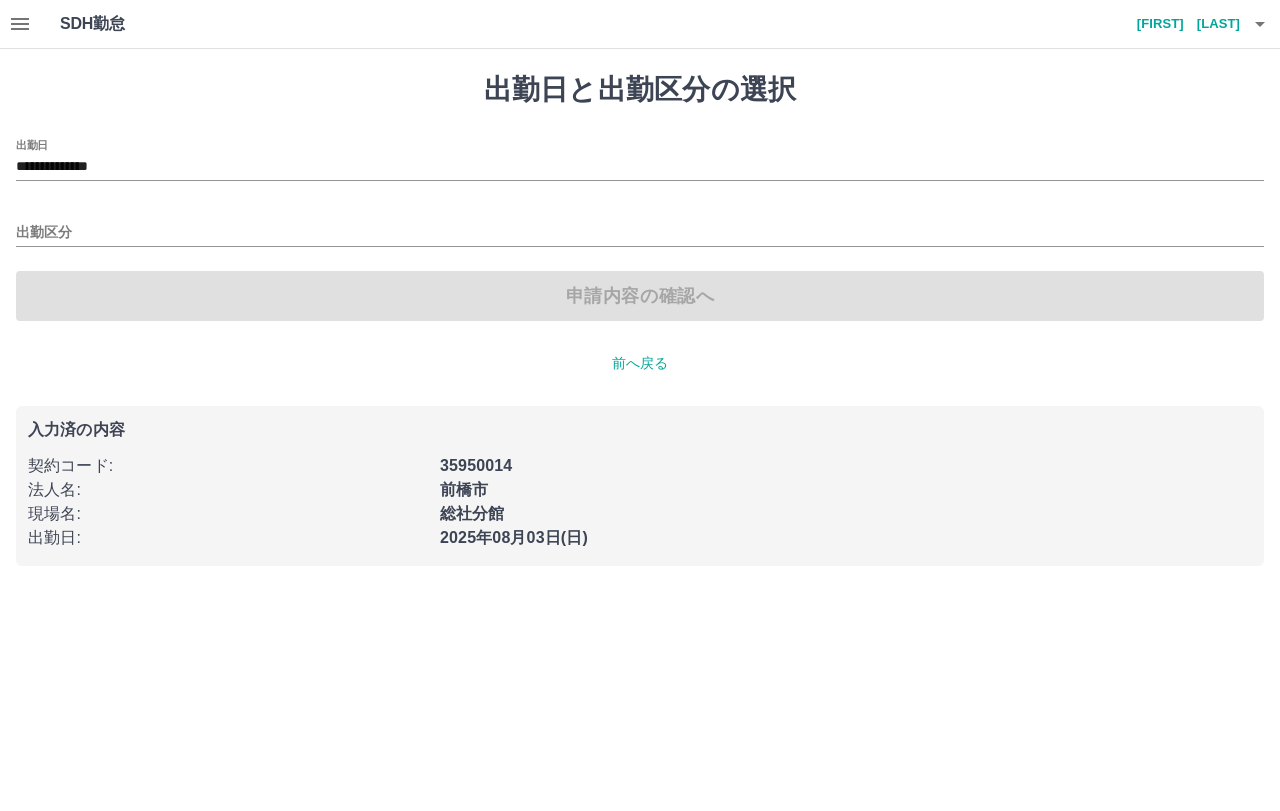 click on "出勤区分" at bounding box center [640, 226] 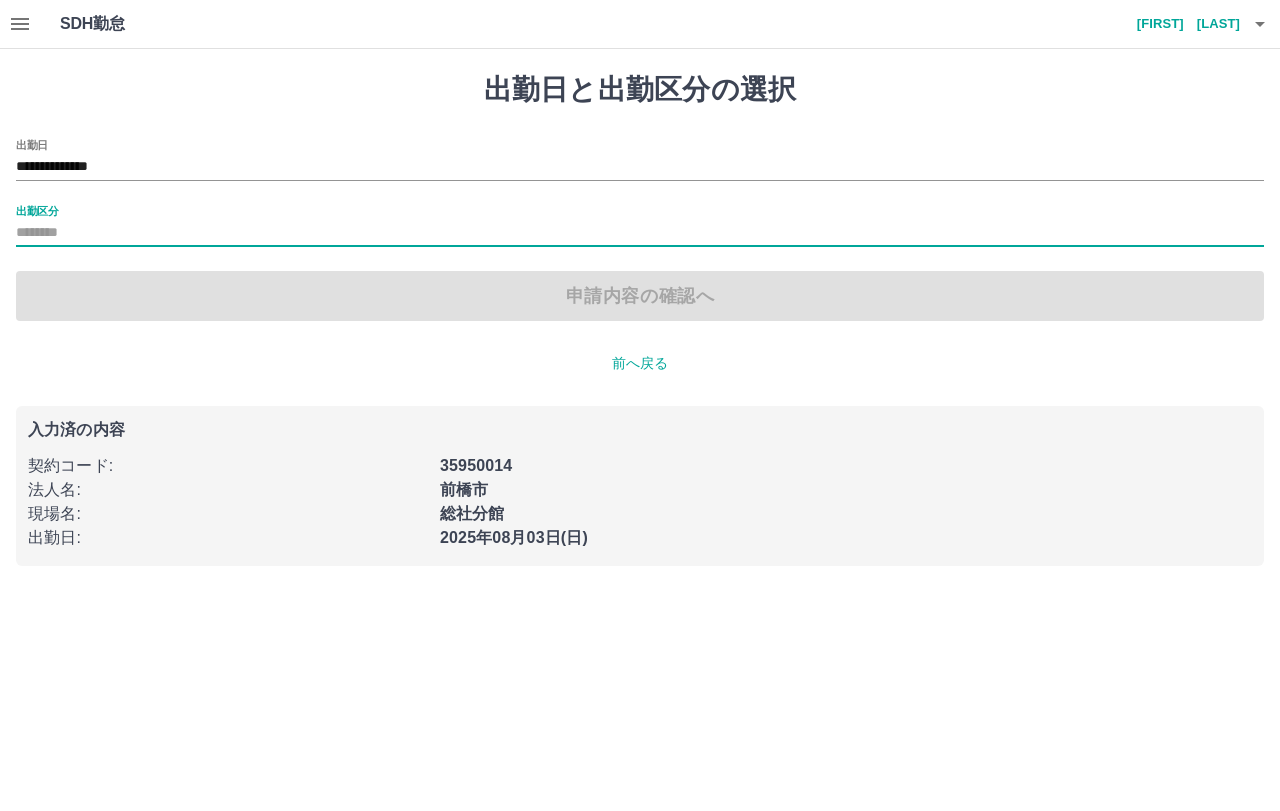 click on "出勤区分" at bounding box center [640, 233] 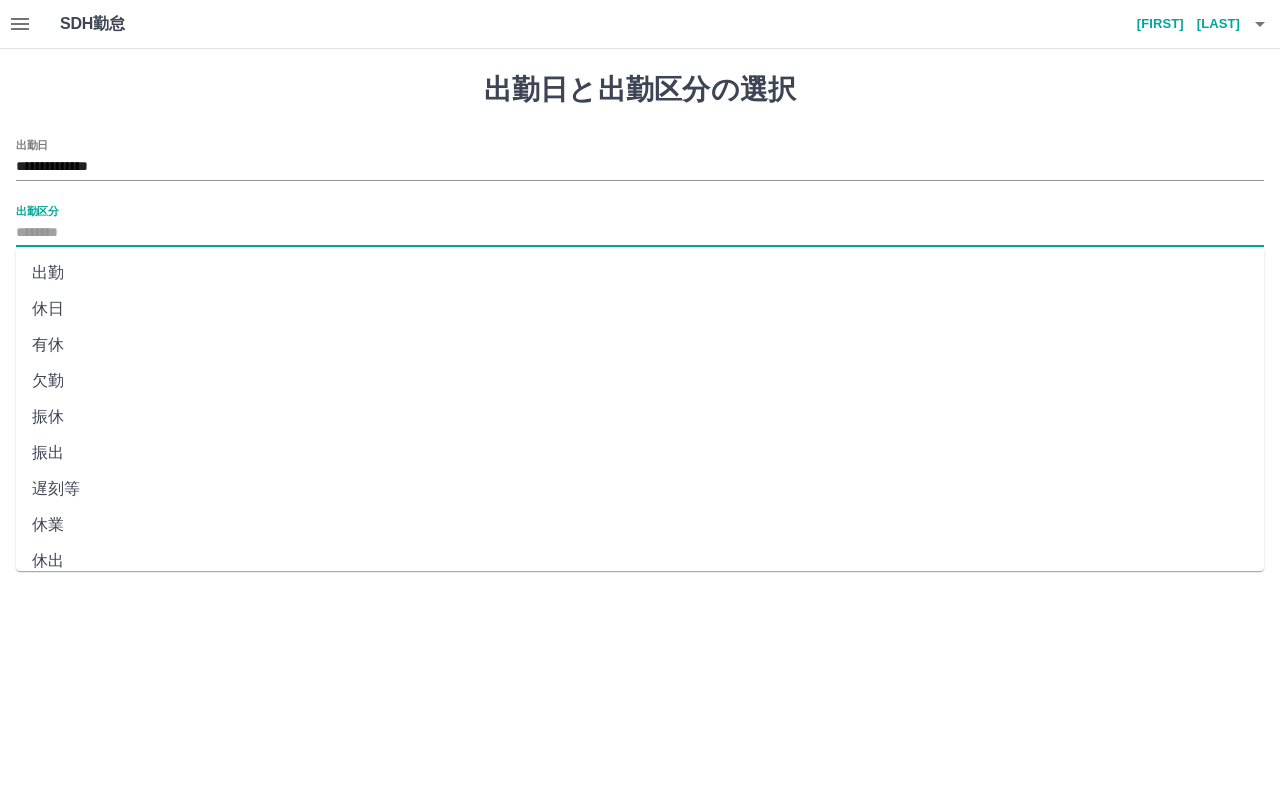 click on "出勤" at bounding box center (640, 273) 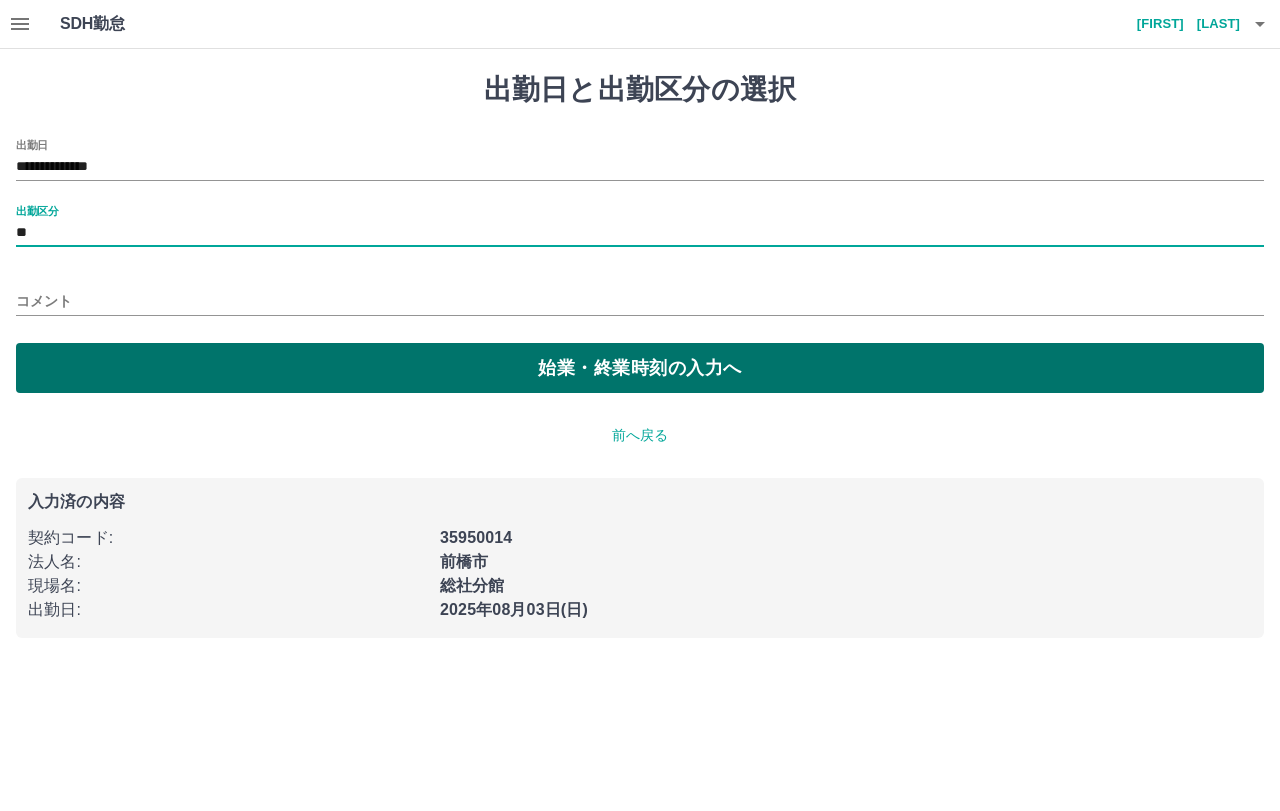 click on "始業・終業時刻の入力へ" at bounding box center [640, 368] 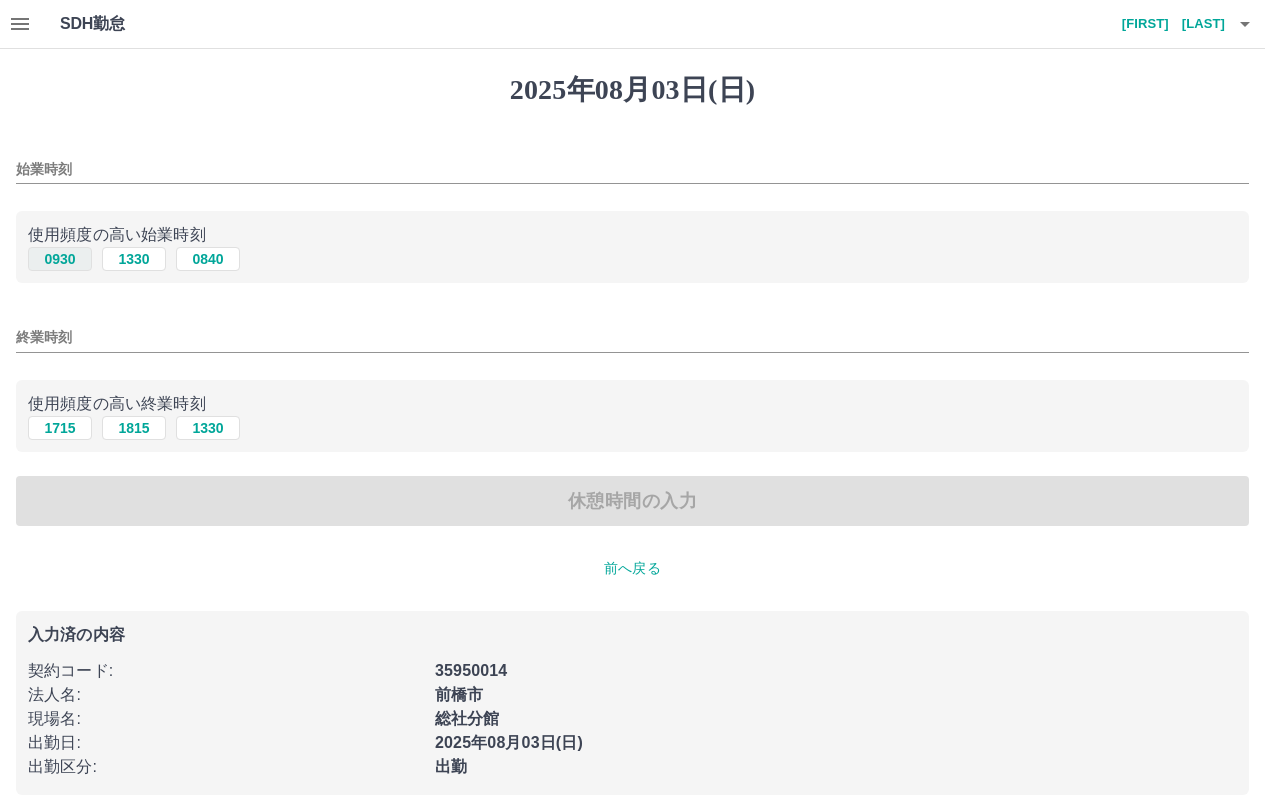 click on "0930" at bounding box center [60, 259] 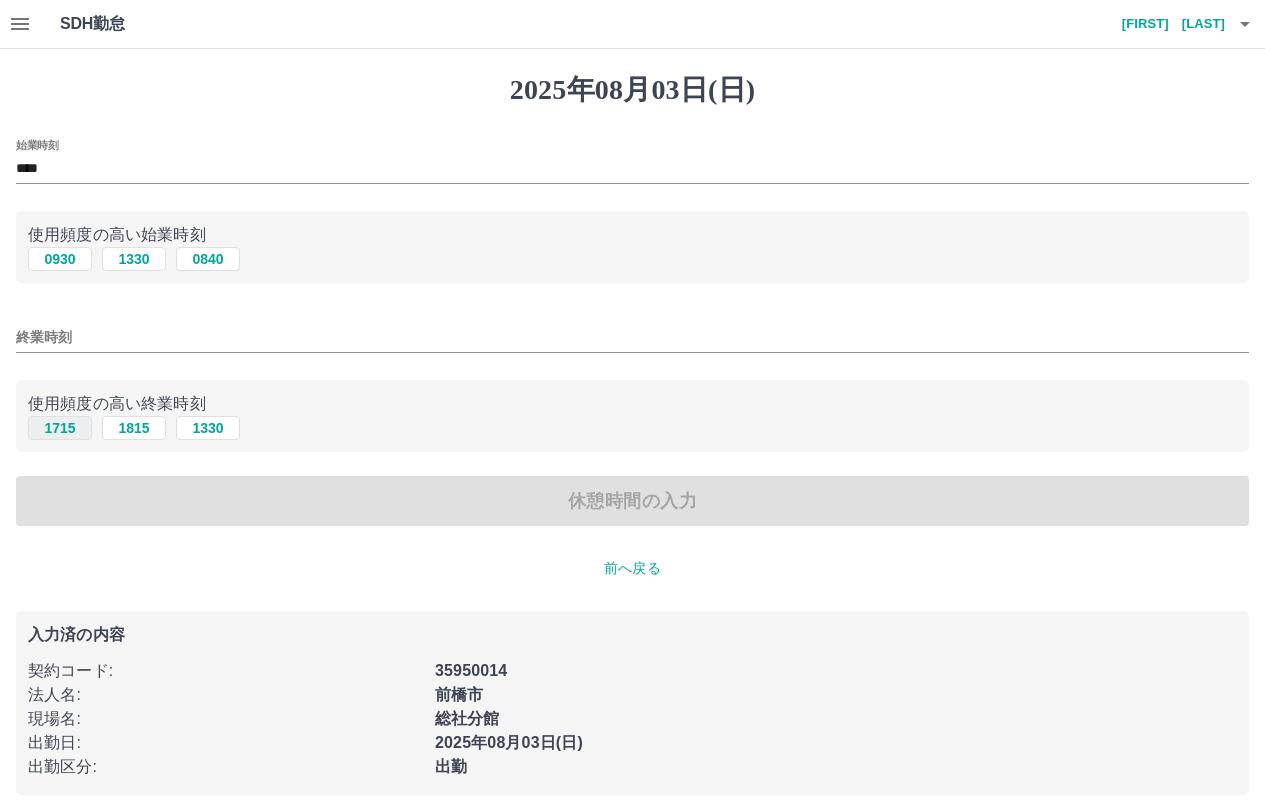 click on "1715" at bounding box center [60, 428] 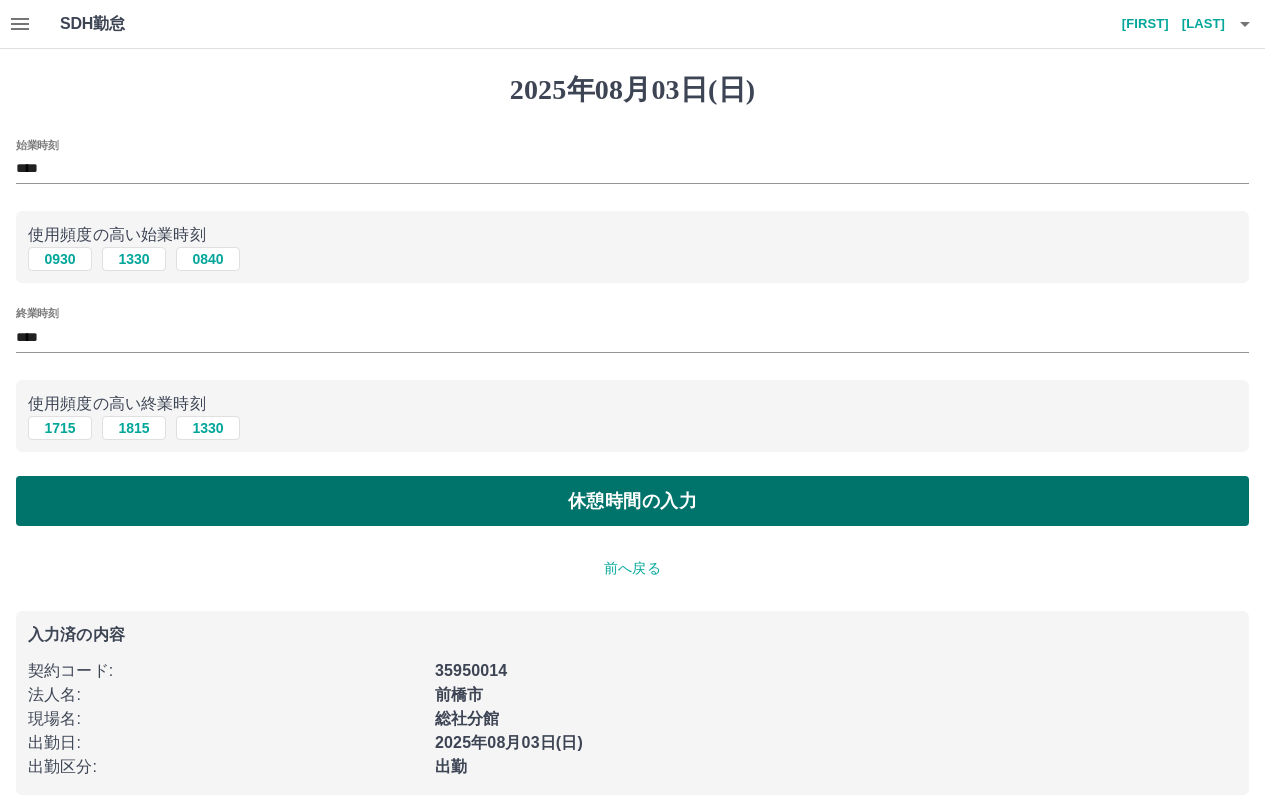 click on "休憩時間の入力" at bounding box center [632, 501] 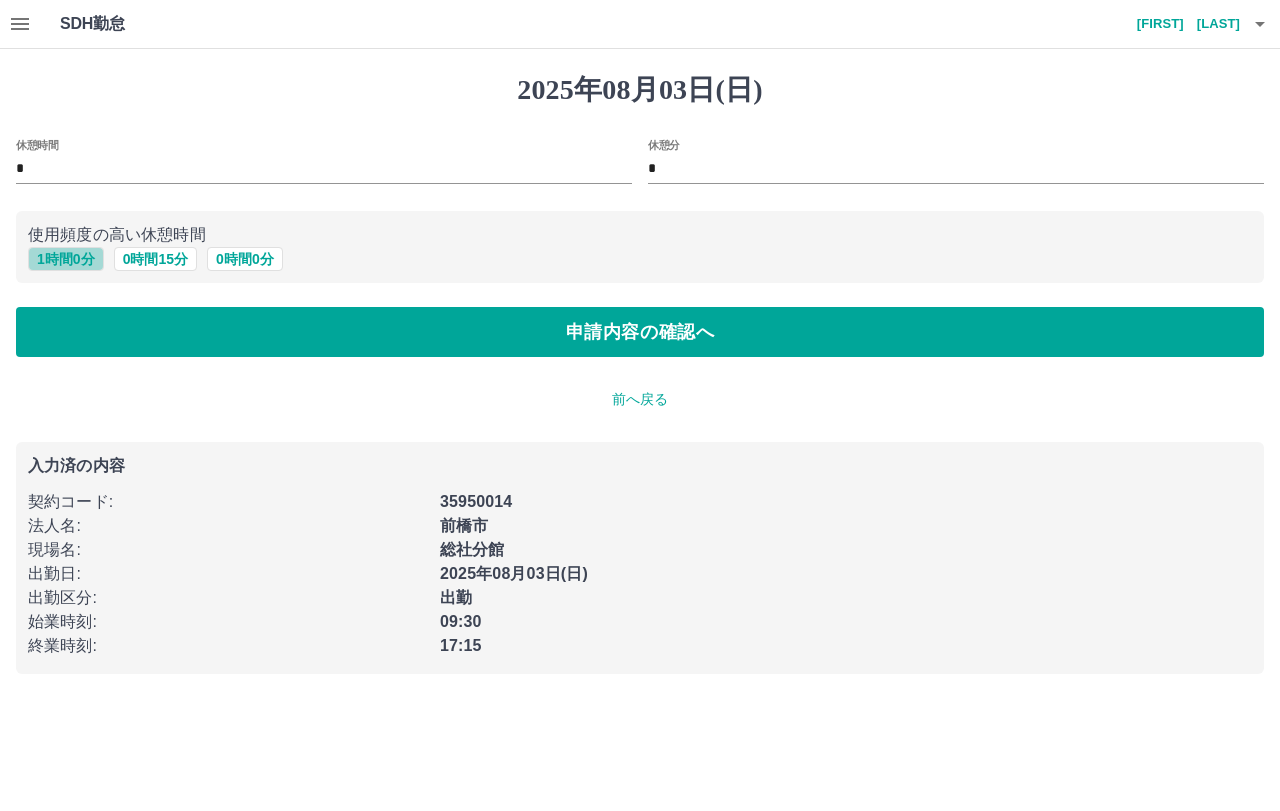 click on "1 時間 0 分" at bounding box center (66, 259) 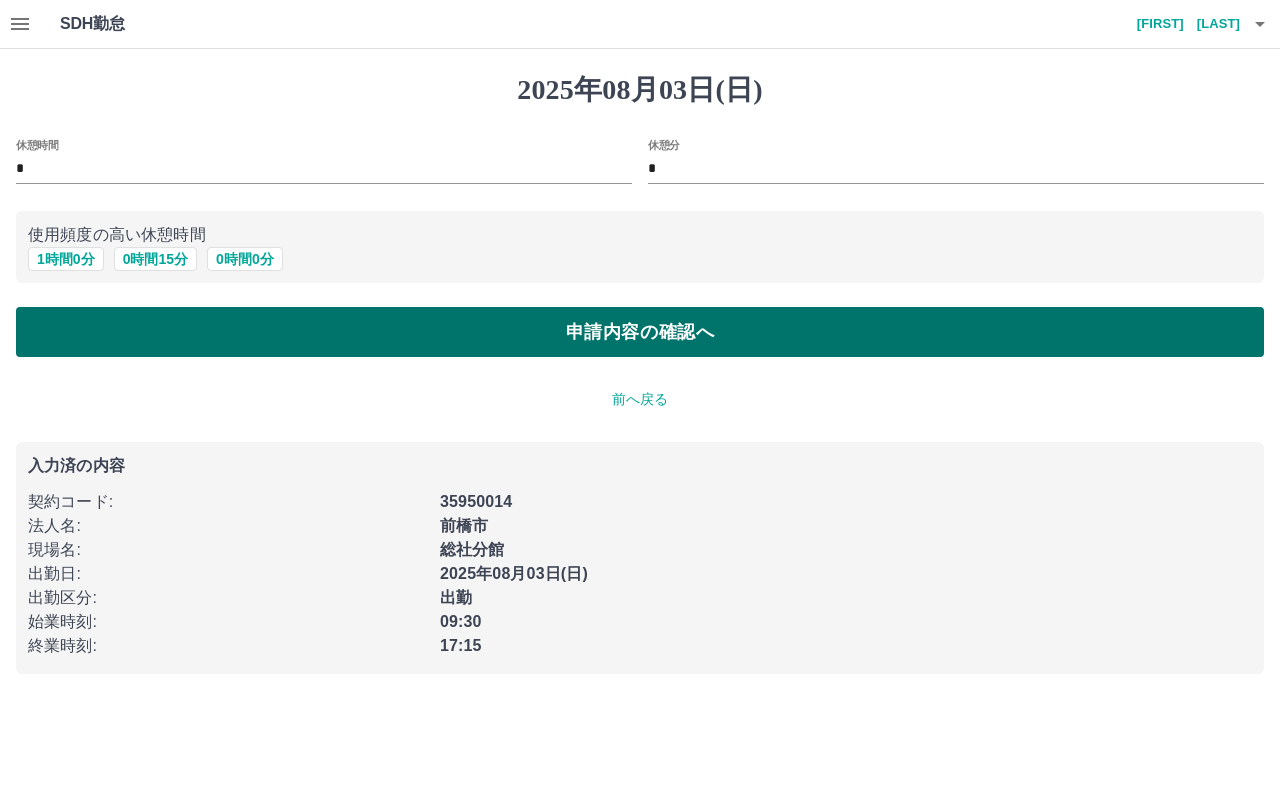click on "申請内容の確認へ" at bounding box center [640, 332] 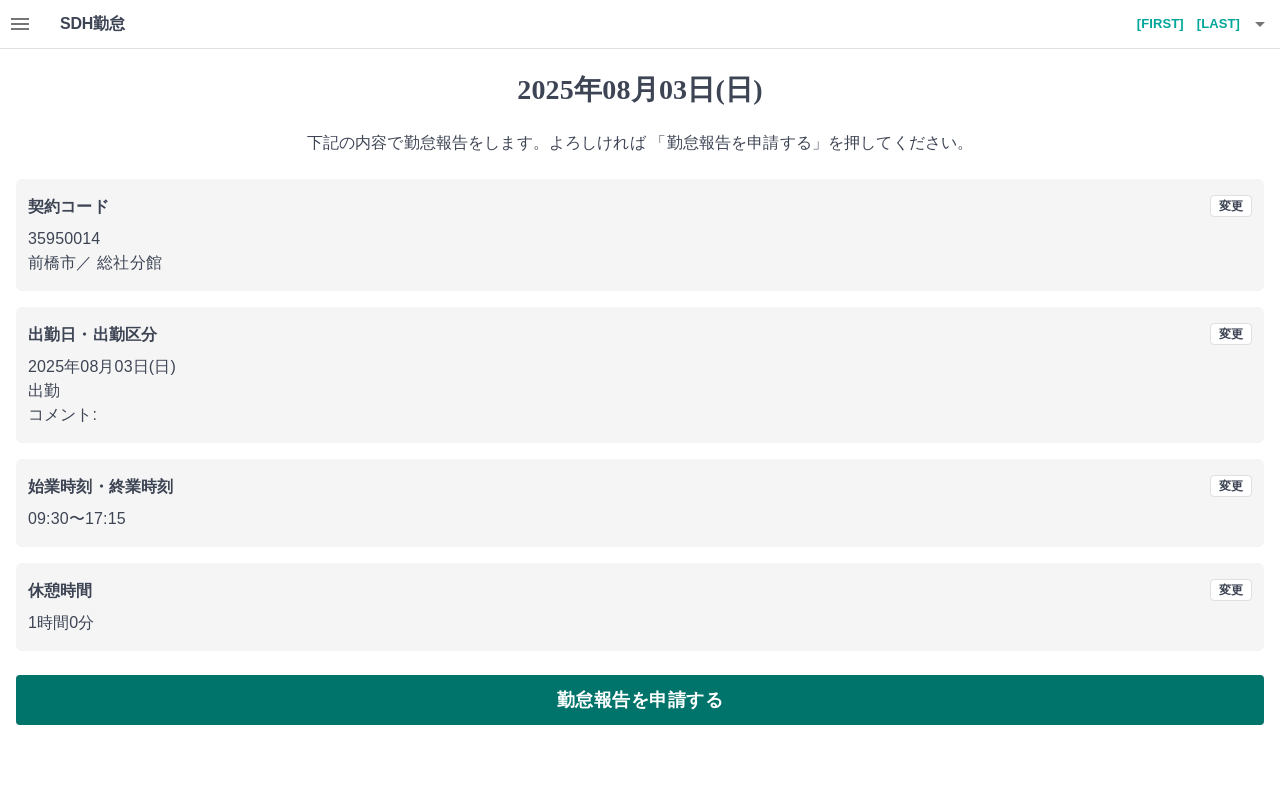 click on "勤怠報告を申請する" at bounding box center (640, 700) 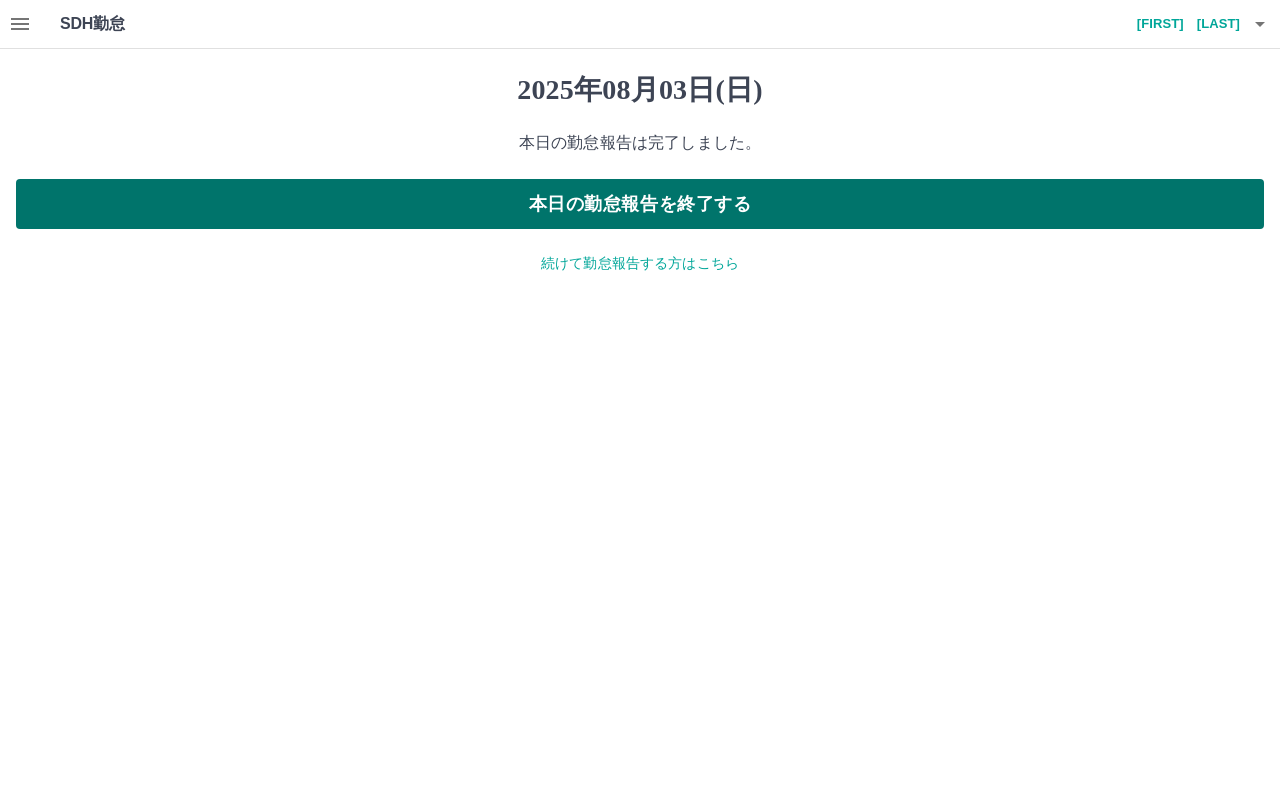 click on "本日の勤怠報告を終了する" at bounding box center [640, 204] 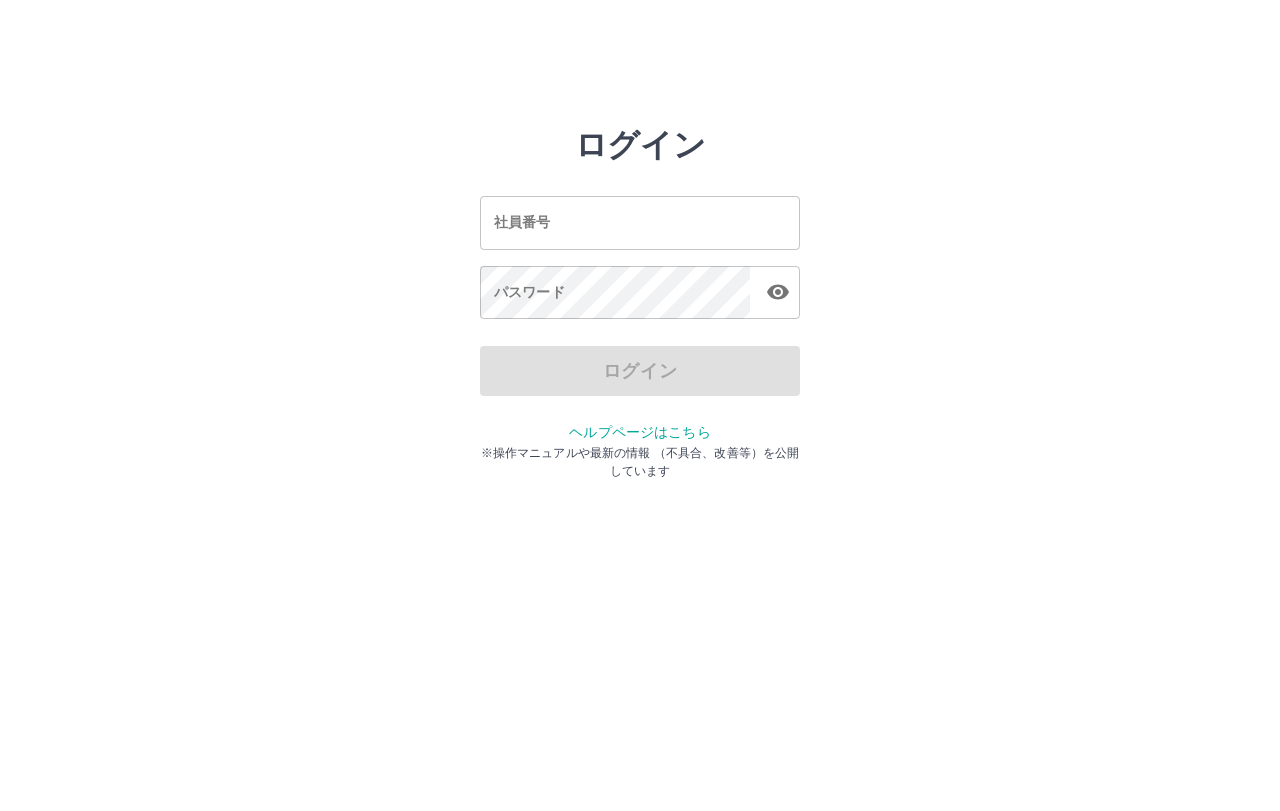 scroll, scrollTop: 0, scrollLeft: 0, axis: both 